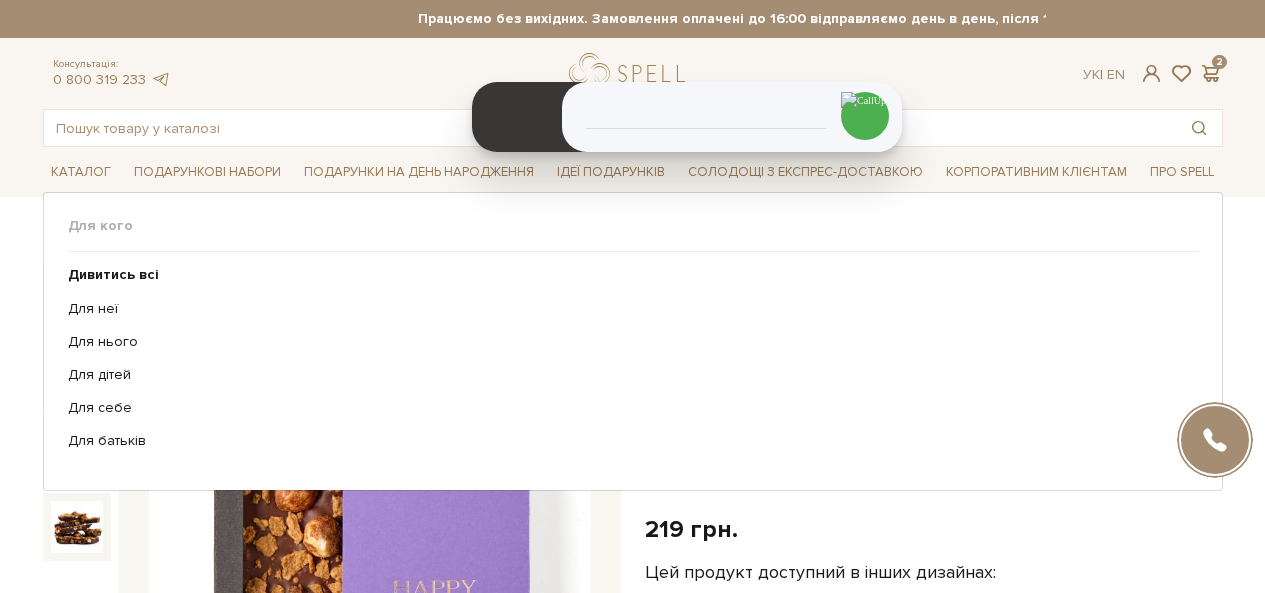 scroll, scrollTop: 0, scrollLeft: 0, axis: both 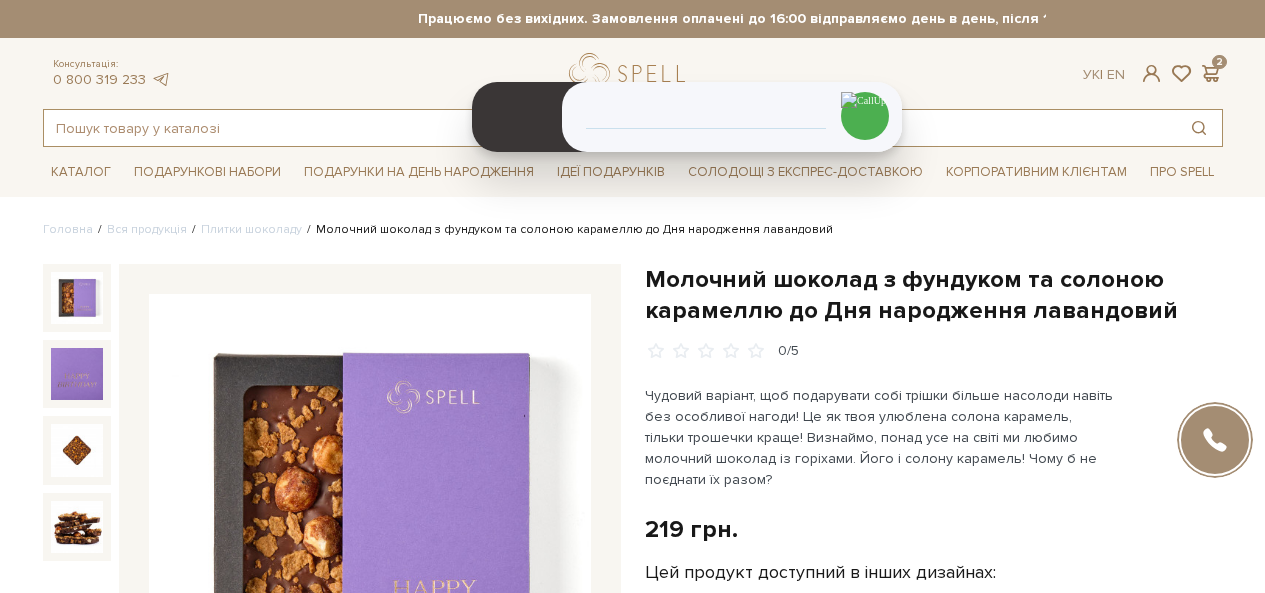 click at bounding box center [610, 128] 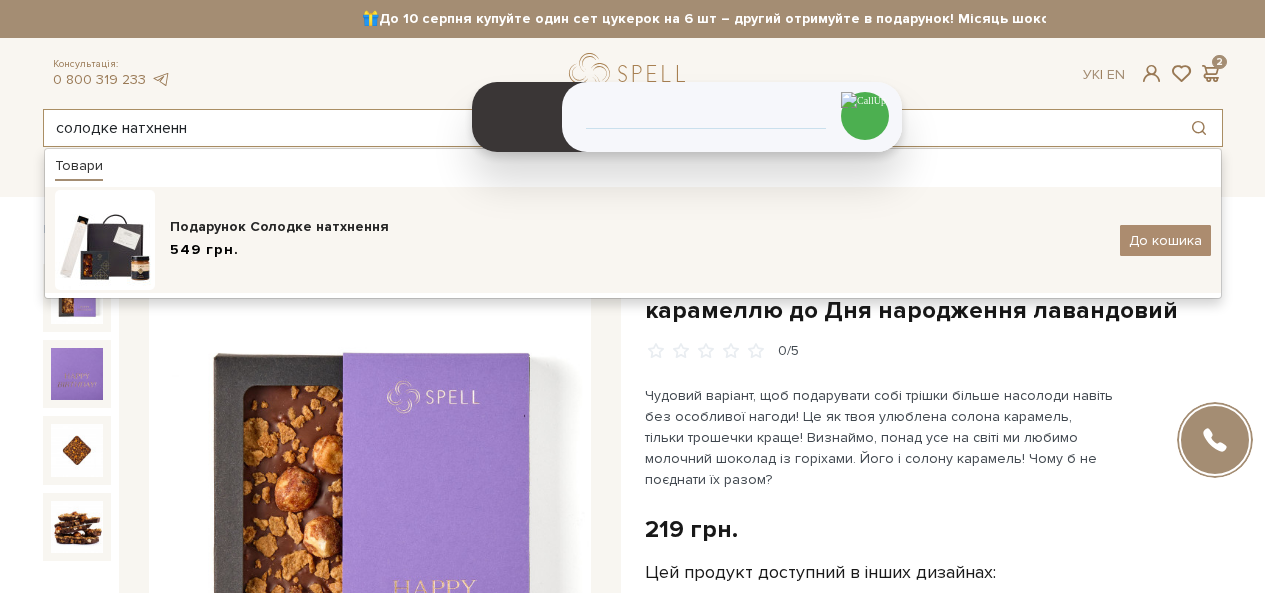 type on "солодке натхненн" 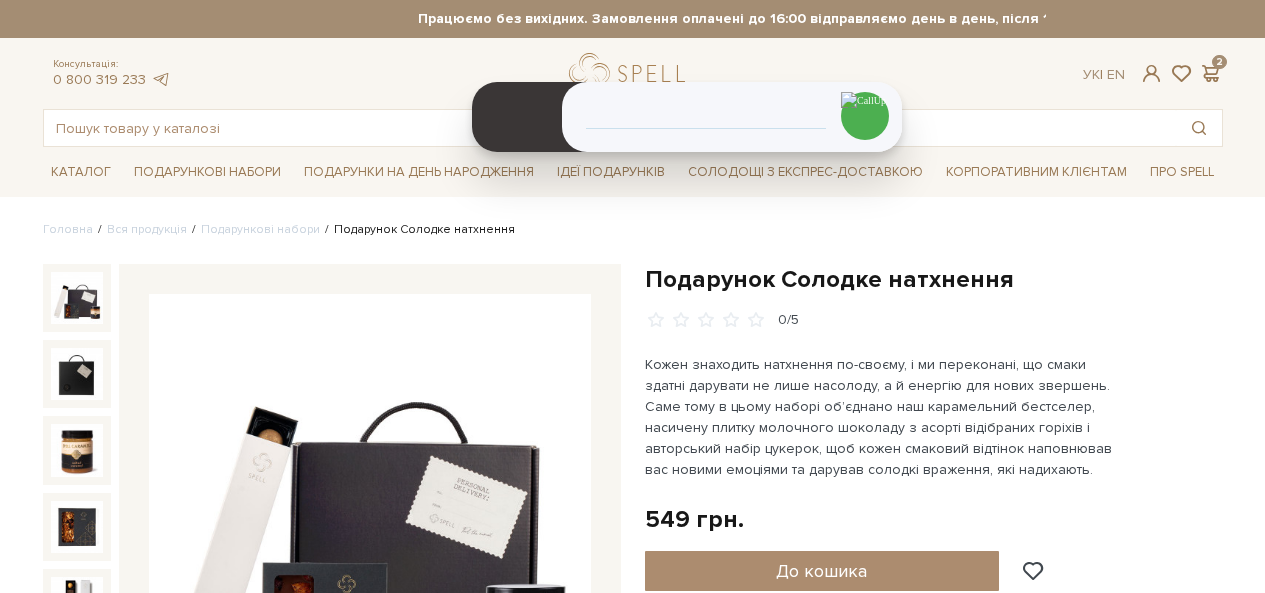 scroll, scrollTop: 0, scrollLeft: 0, axis: both 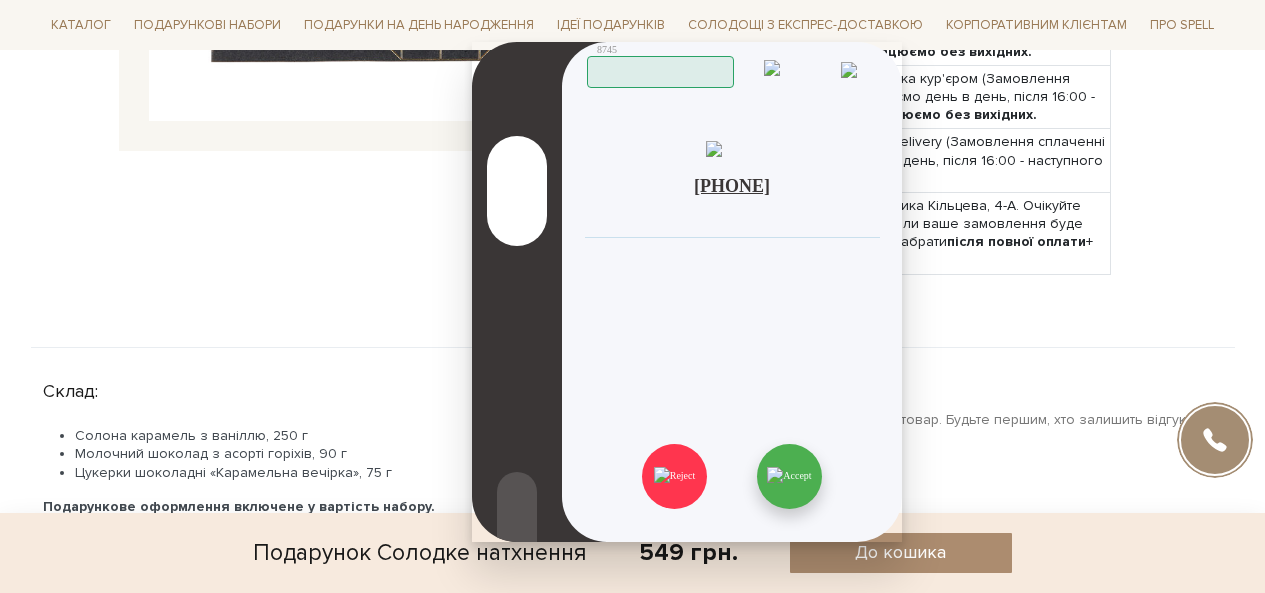 click at bounding box center [789, 476] 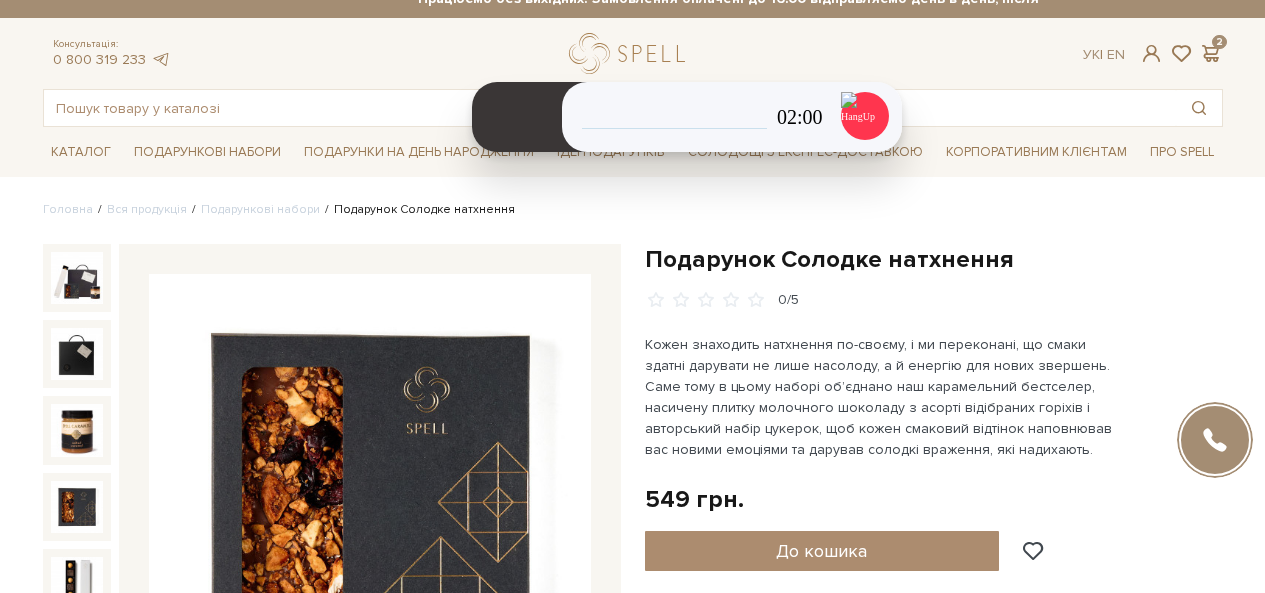 scroll, scrollTop: 6, scrollLeft: 0, axis: vertical 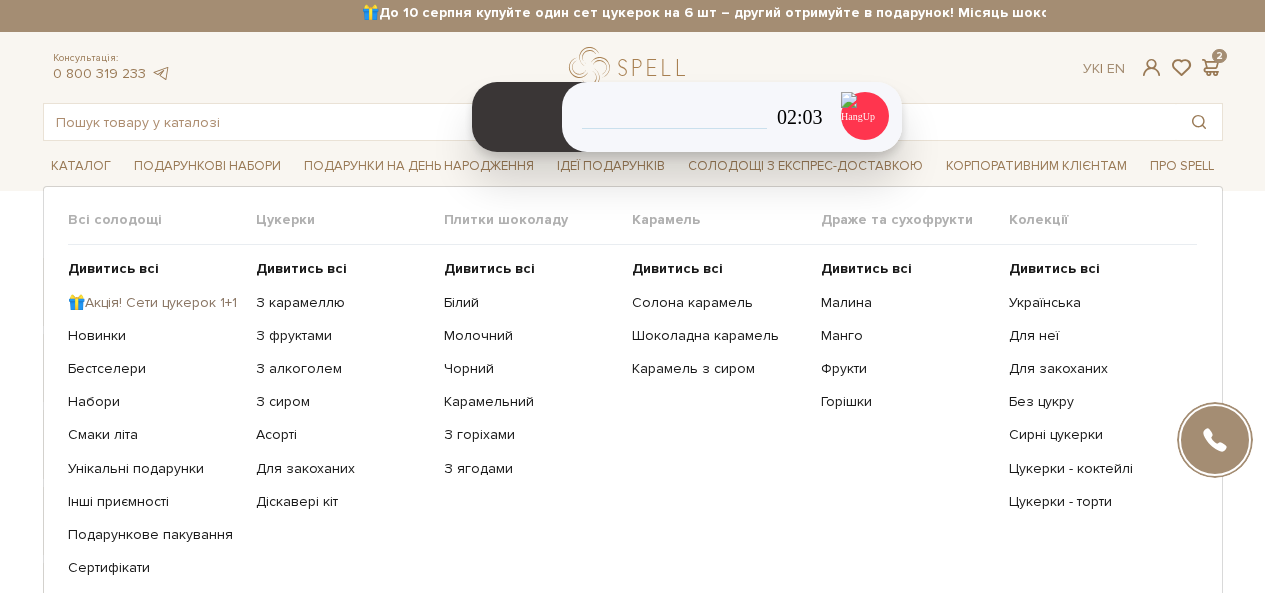 click on "🎁Акція! Сети цукерок 1+1" at bounding box center [154, 303] 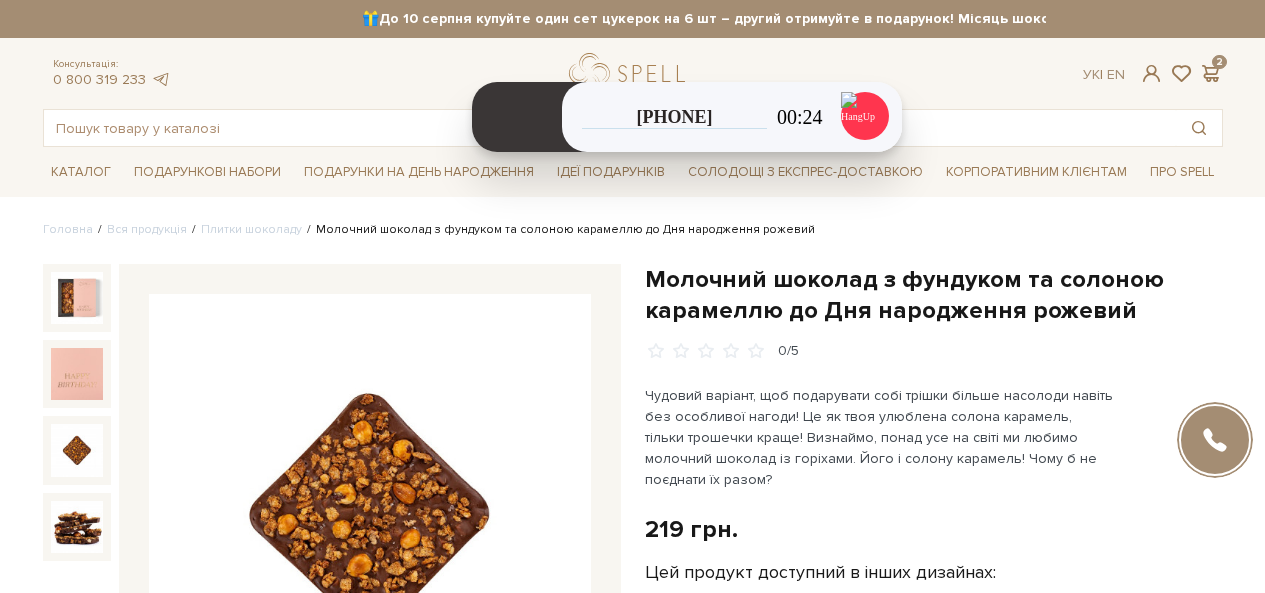 scroll, scrollTop: 0, scrollLeft: 0, axis: both 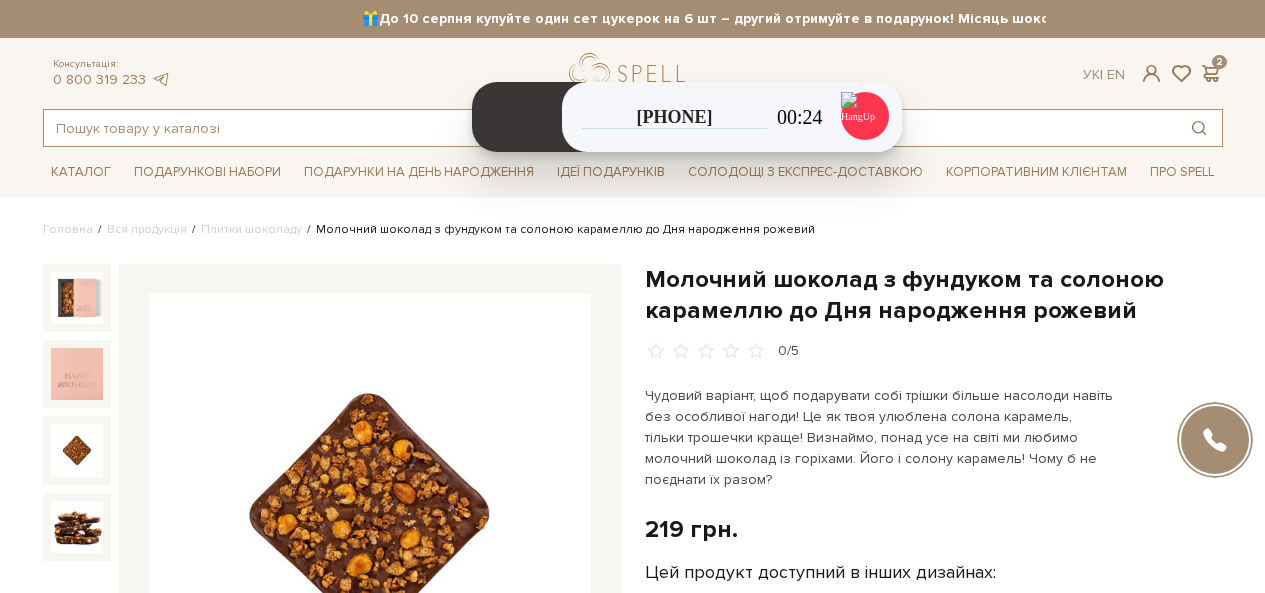 click at bounding box center [610, 128] 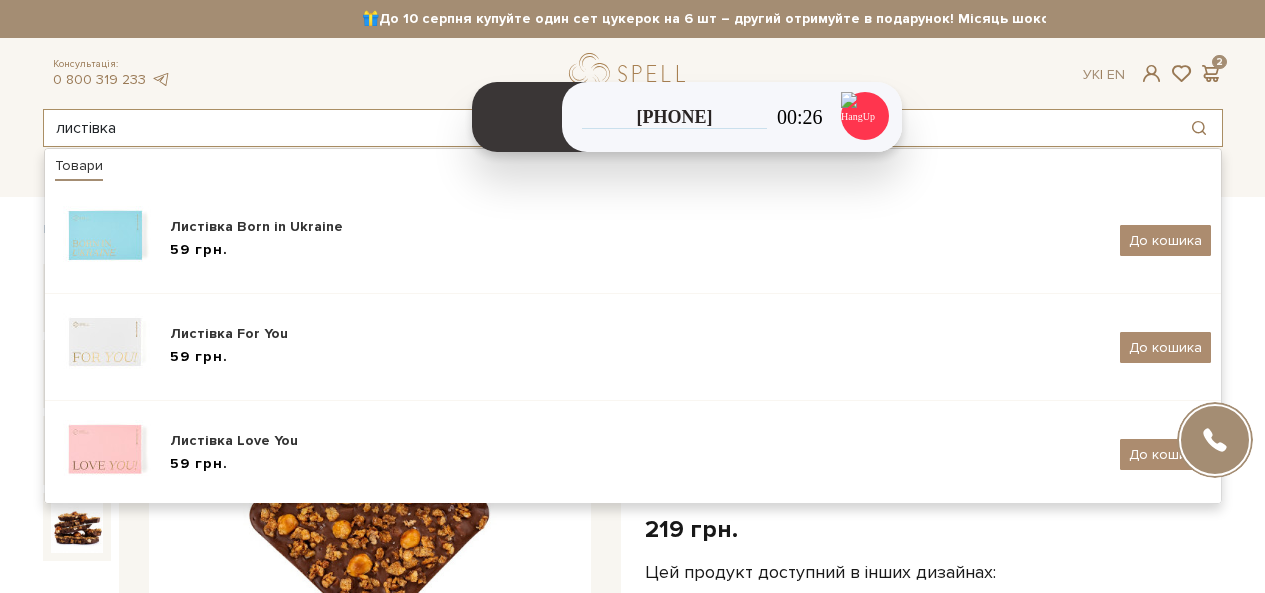 type on "листівка" 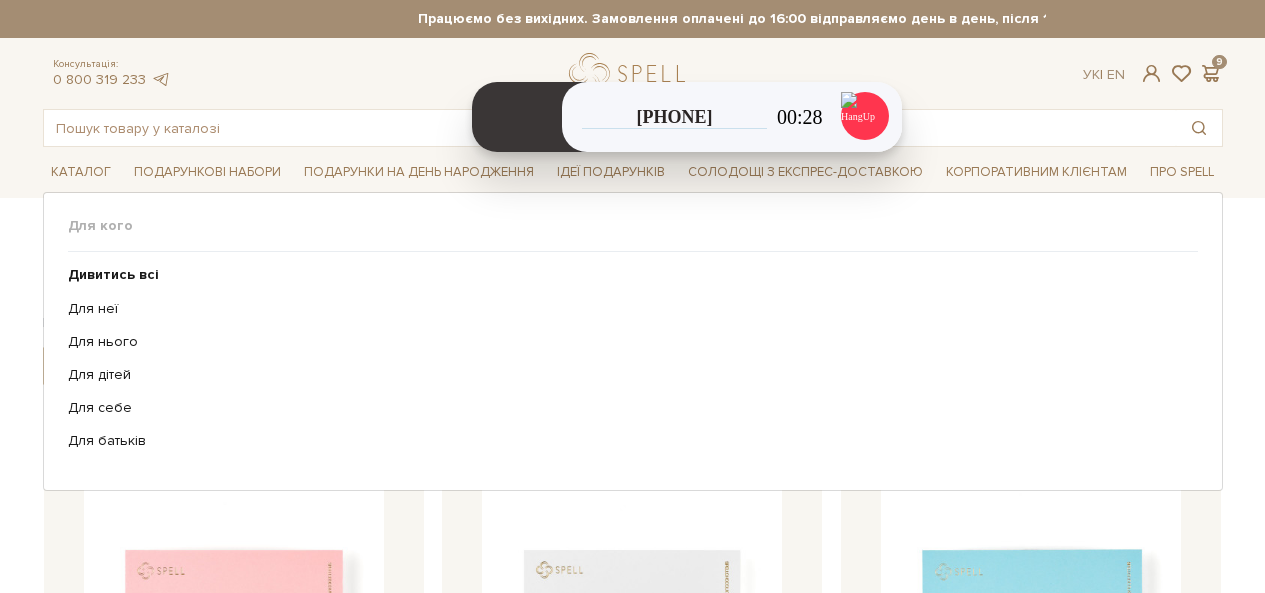 scroll, scrollTop: 0, scrollLeft: 0, axis: both 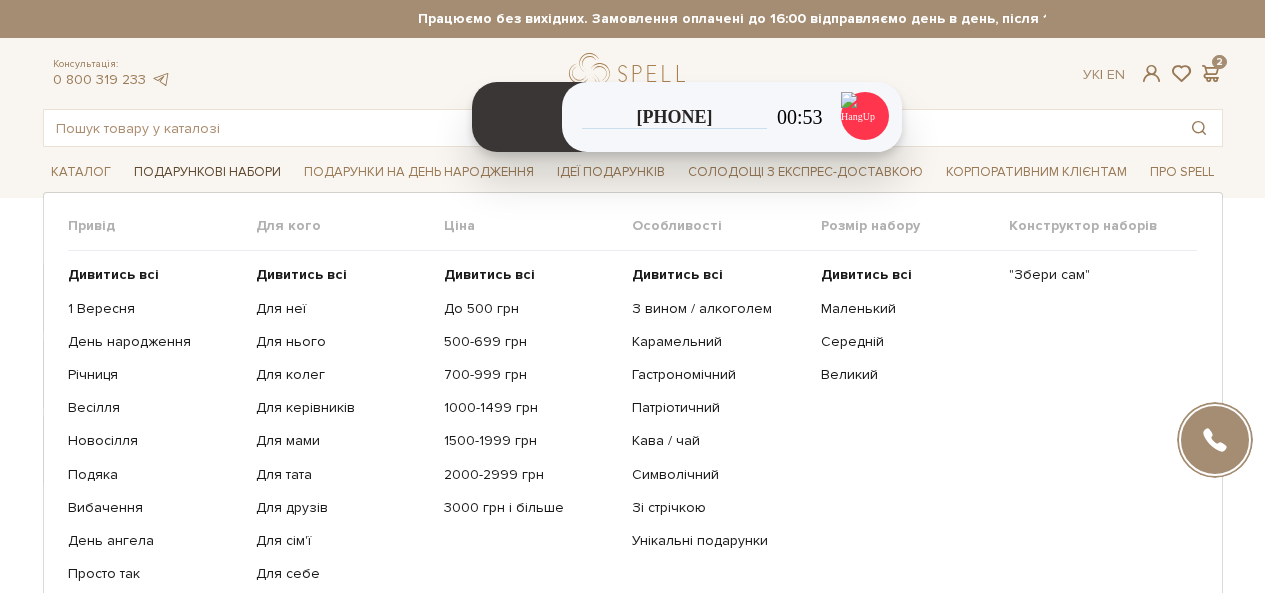 click on "Подарункові набори" at bounding box center [207, 172] 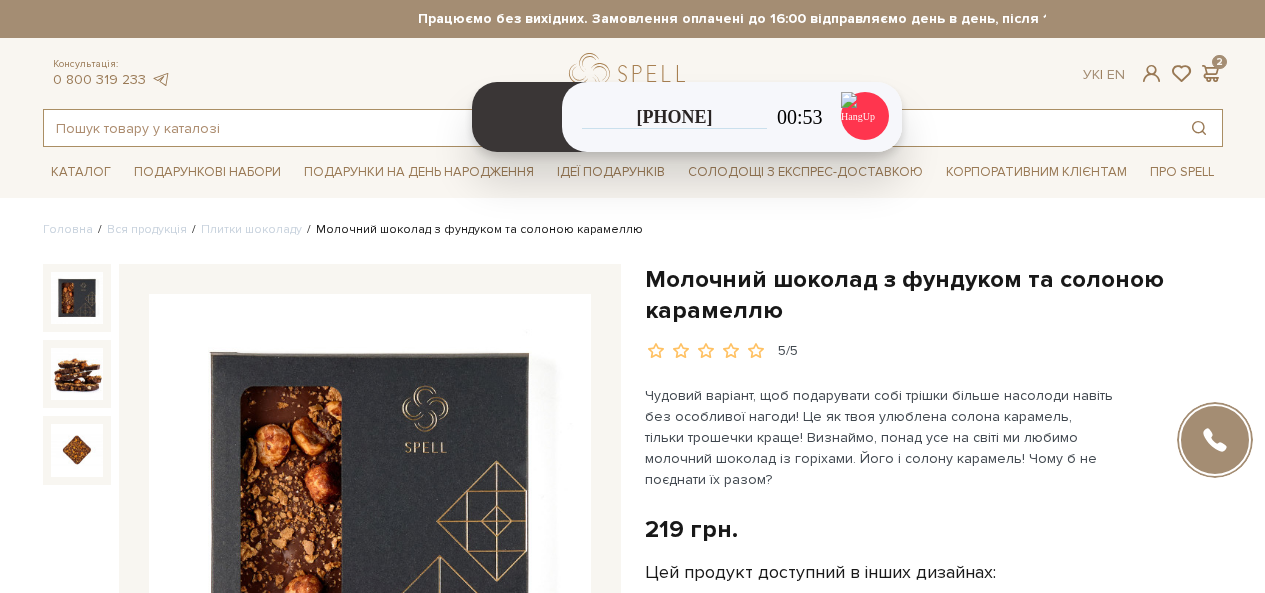 click at bounding box center (610, 128) 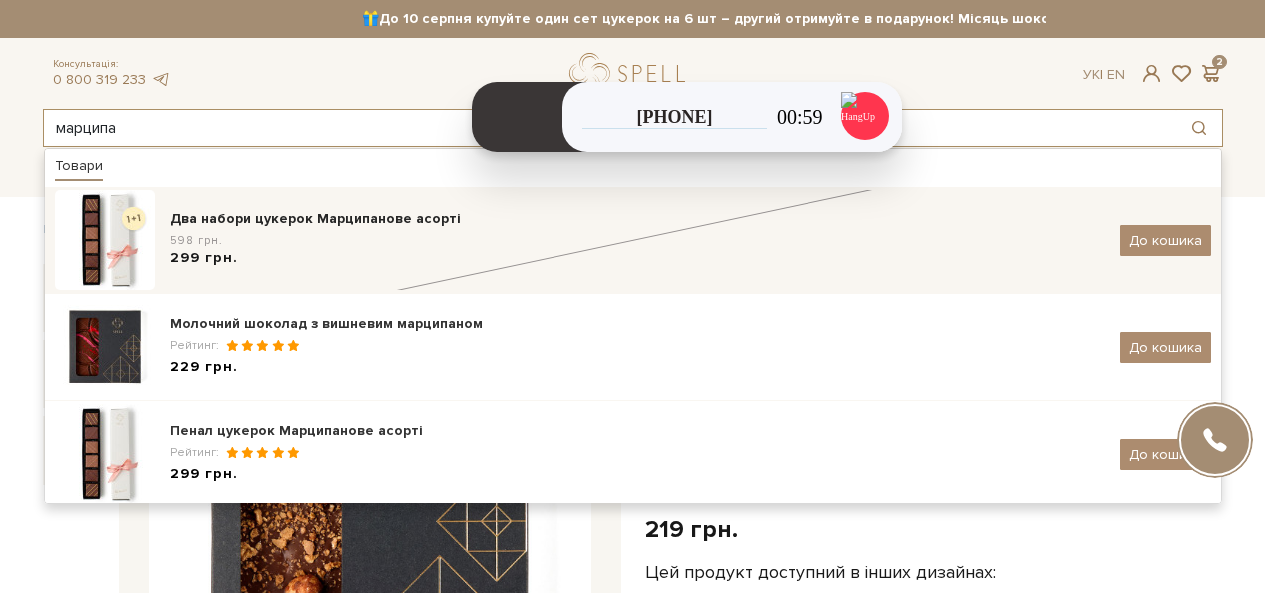type on "марципа" 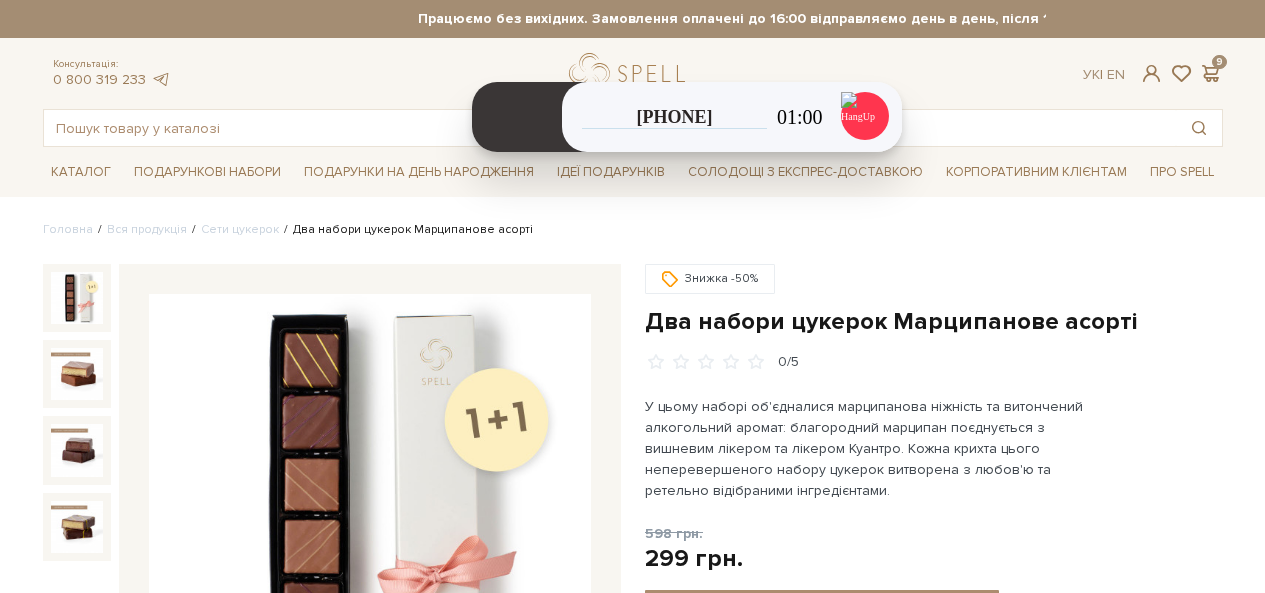 click on "Два набори цукерок Марципанове асорті" at bounding box center [934, 321] 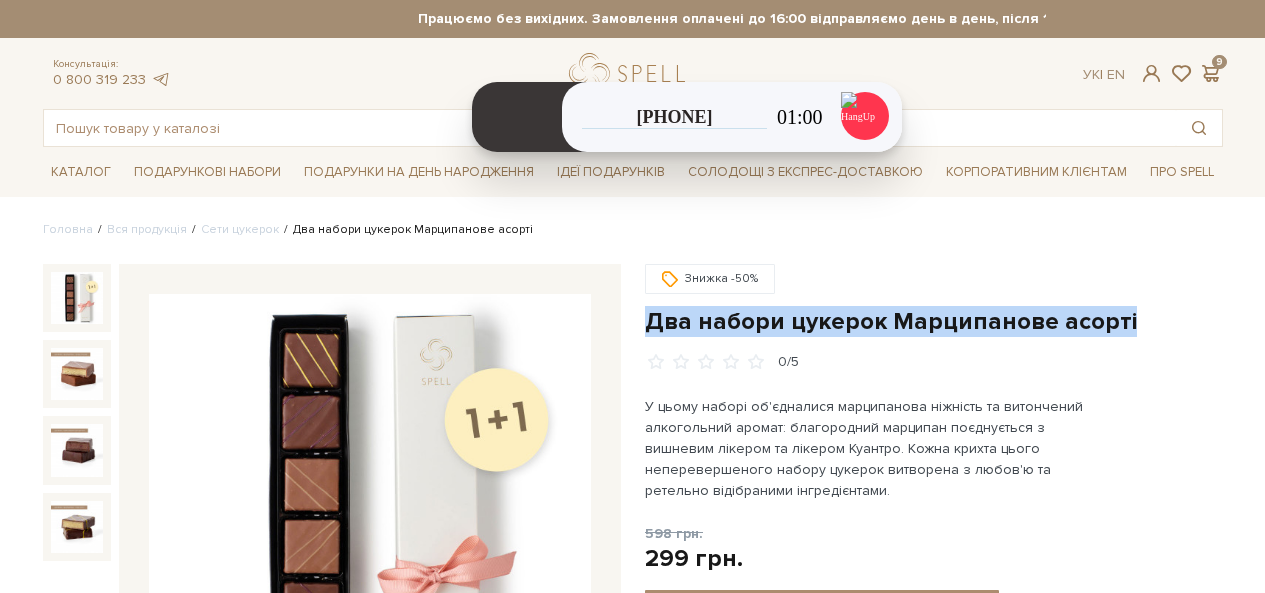 scroll, scrollTop: 0, scrollLeft: 0, axis: both 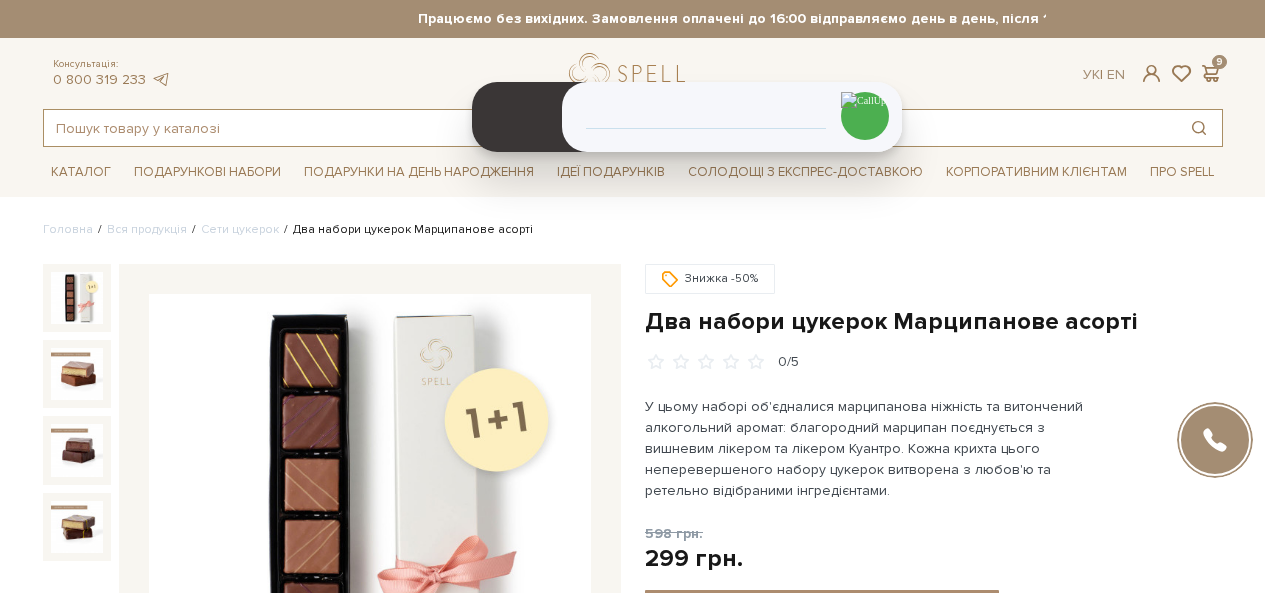 click at bounding box center (610, 128) 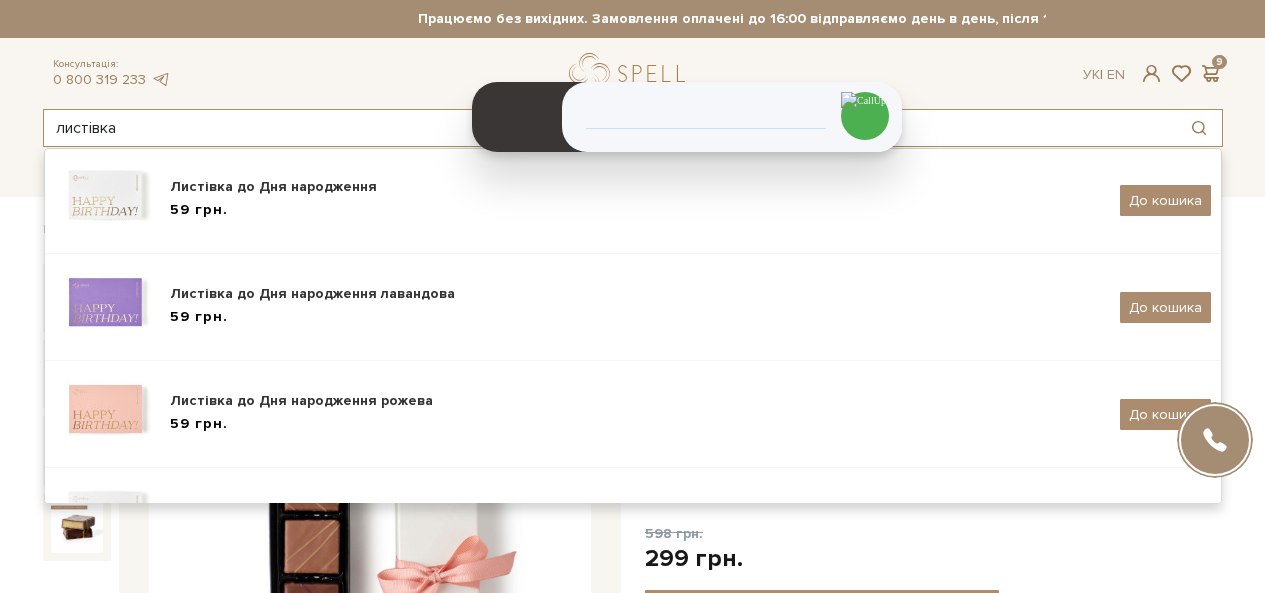 scroll, scrollTop: 364, scrollLeft: 0, axis: vertical 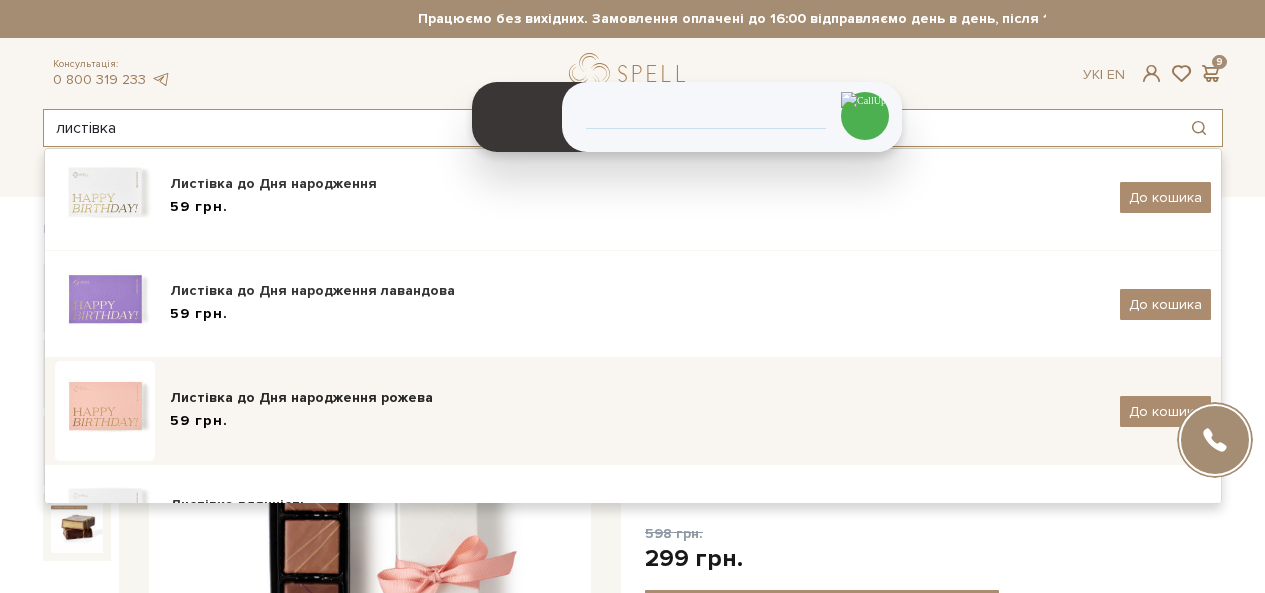 type on "листівка" 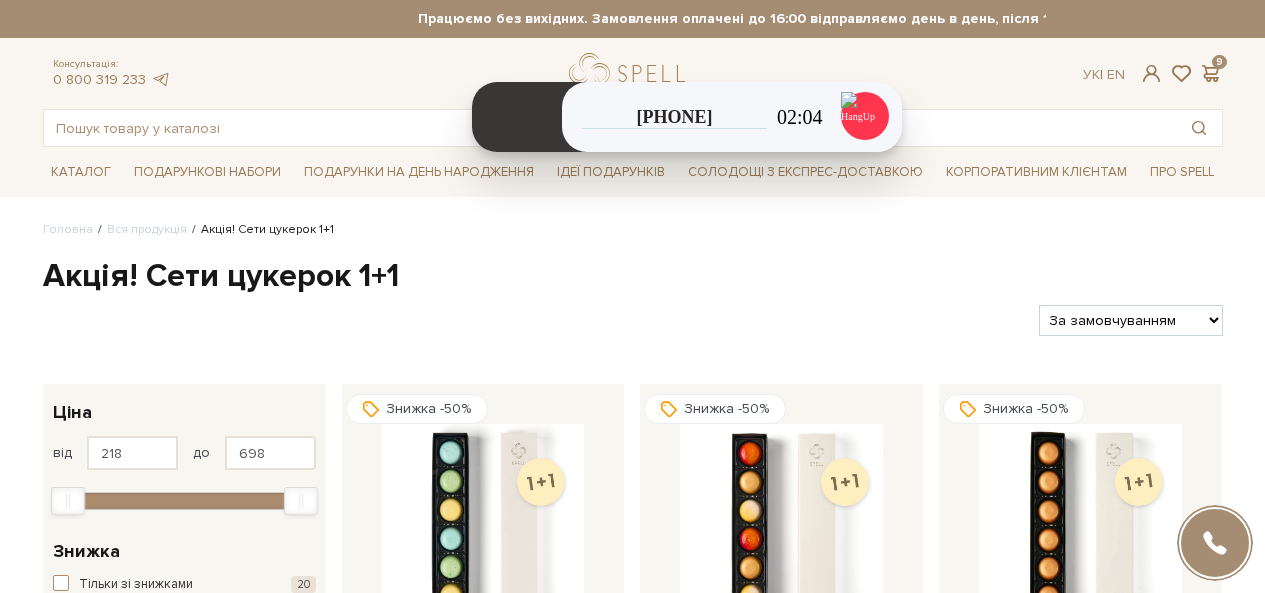 scroll, scrollTop: 0, scrollLeft: 0, axis: both 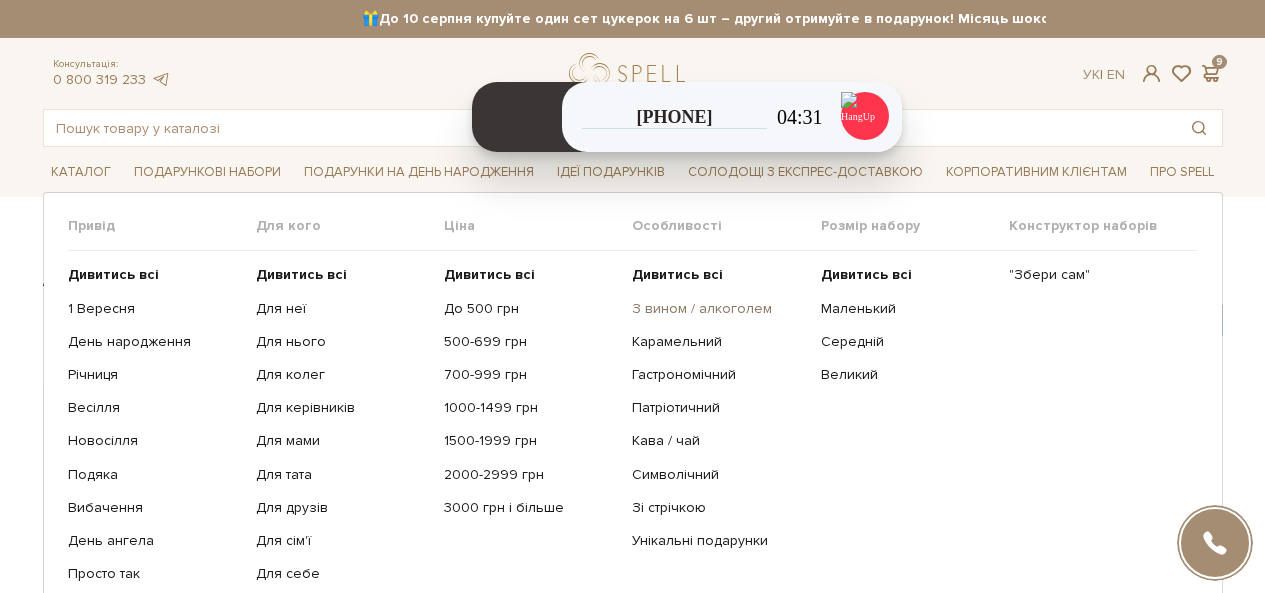 click on "З вином / алкоголем" at bounding box center (718, 309) 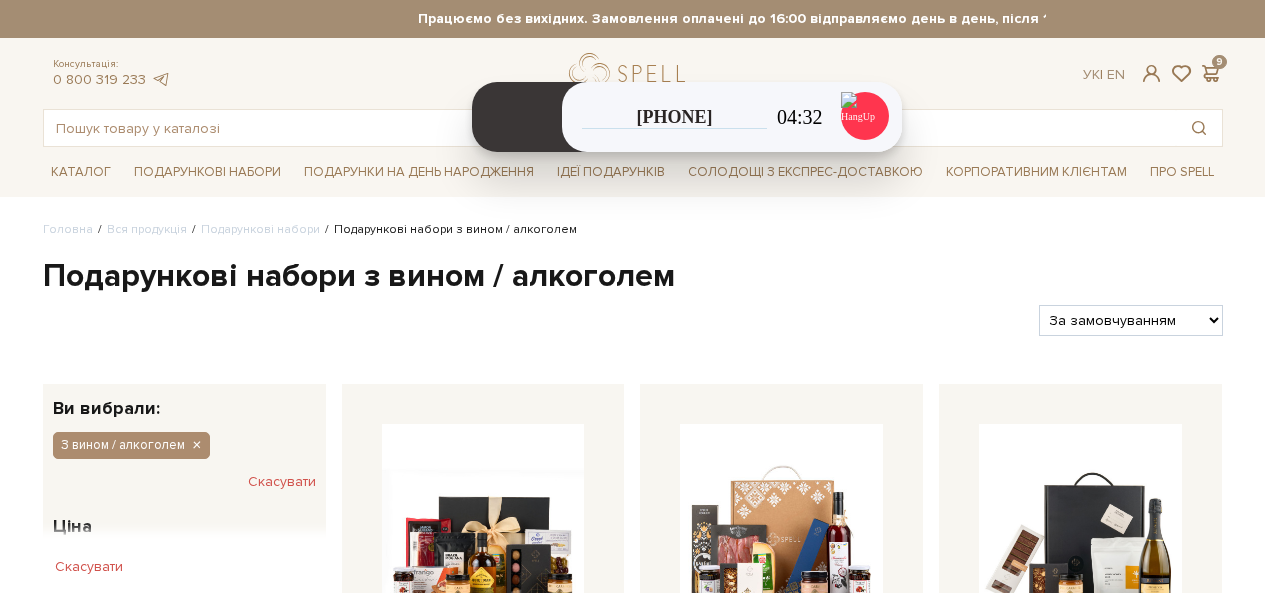 scroll, scrollTop: 0, scrollLeft: 0, axis: both 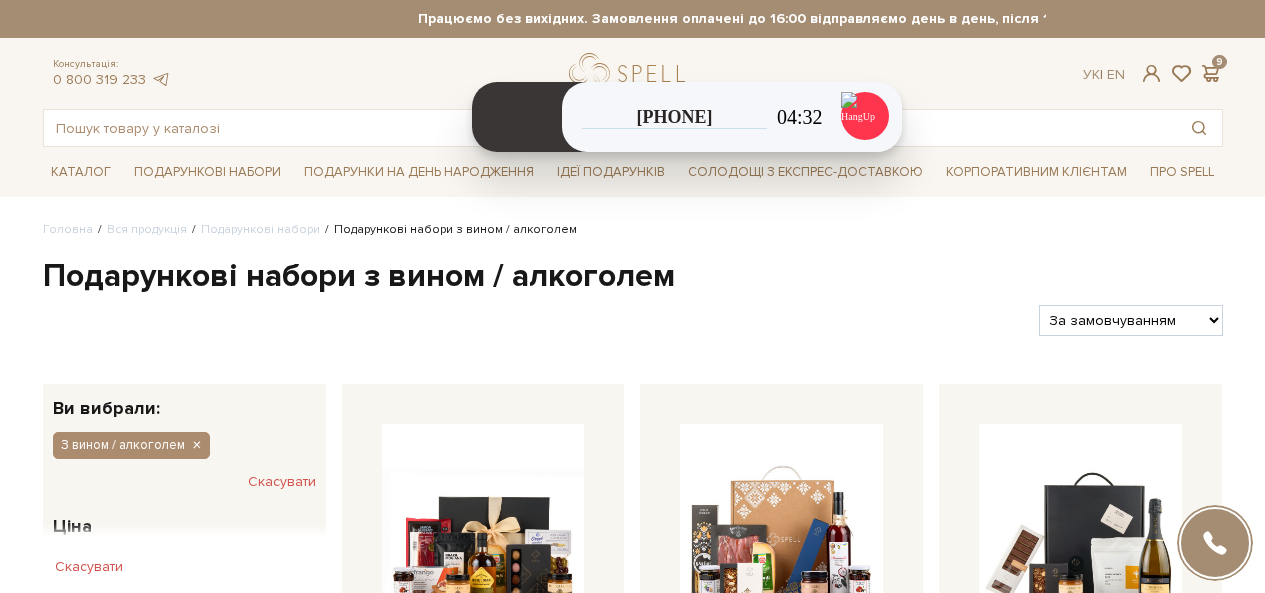 click on "За замовчуванням
За Ціною (зростання)
За Ціною (зменшення)
Новинки
За популярністю" at bounding box center [1130, 320] 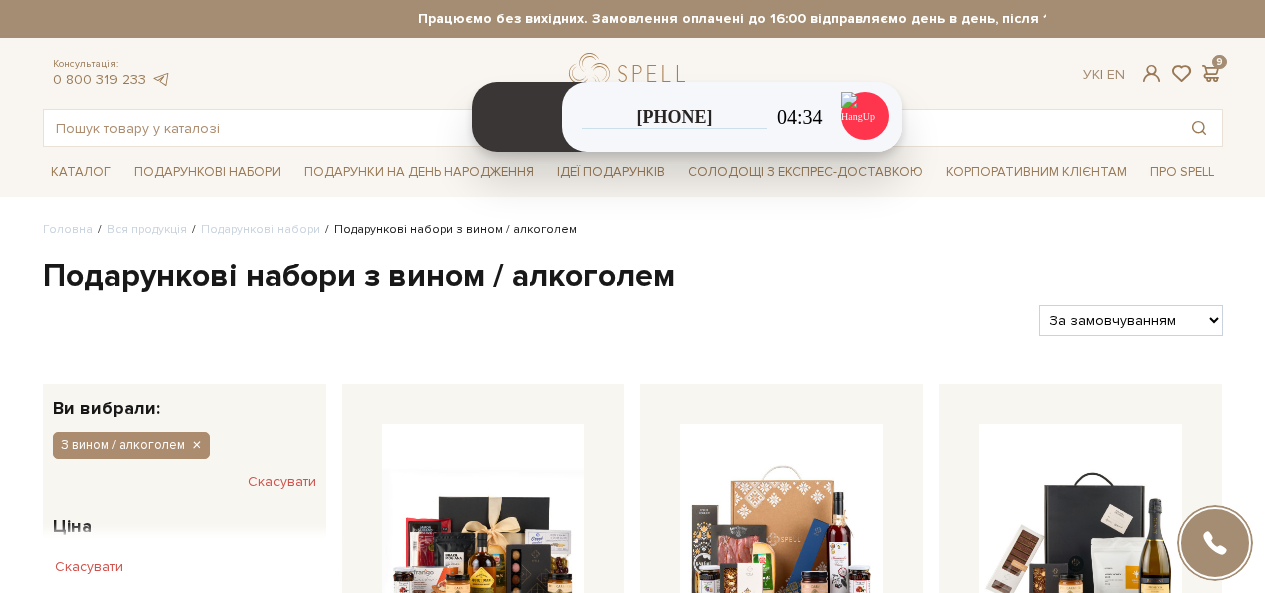 select on "https://spellchocolate.com/our-productions/podarunkovi-box/z-vinom-alkogolem?sort=p.price&order=ASC" 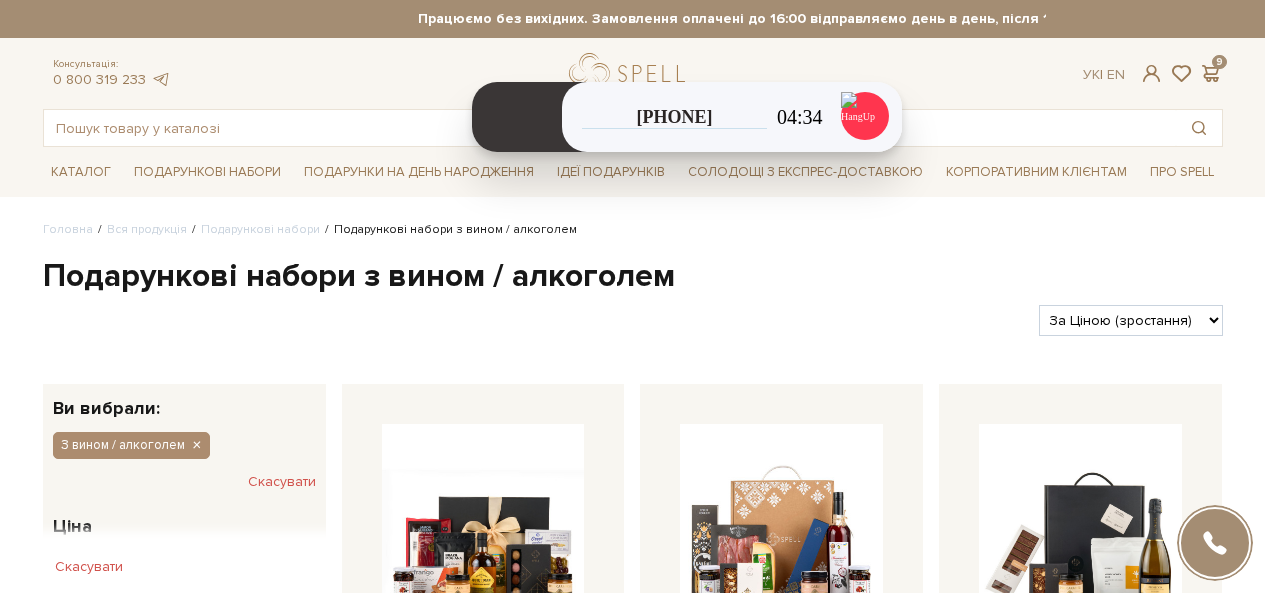 click on "За замовчуванням
За Ціною (зростання)
За Ціною (зменшення)
Новинки
За популярністю" at bounding box center [1130, 320] 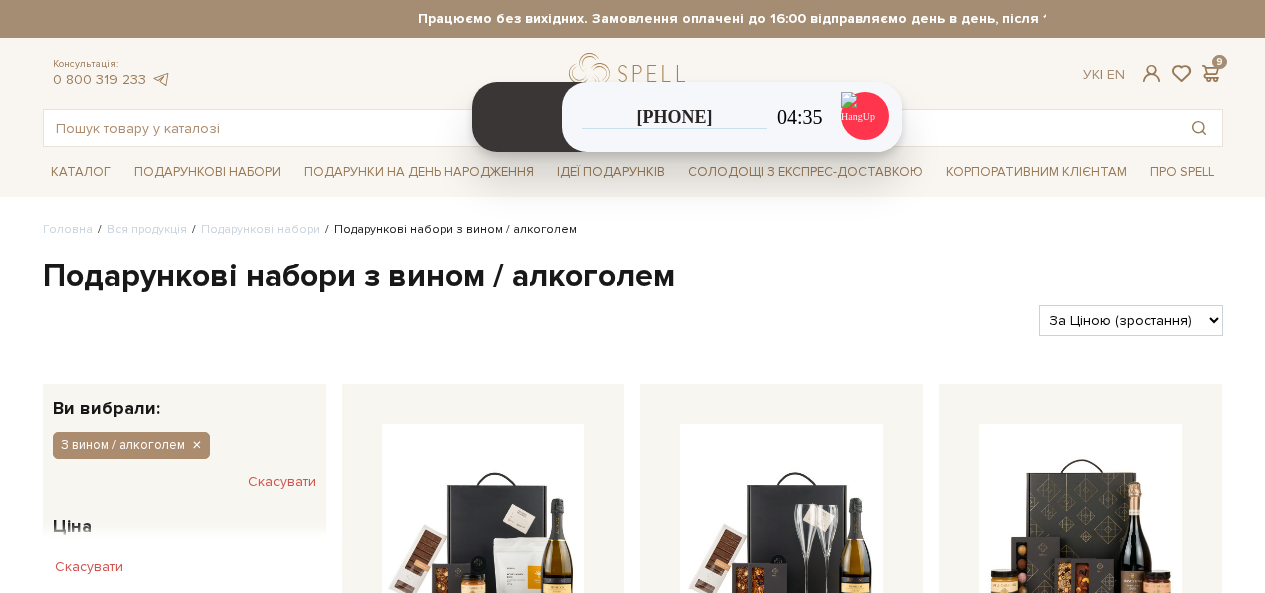 scroll, scrollTop: 0, scrollLeft: 0, axis: both 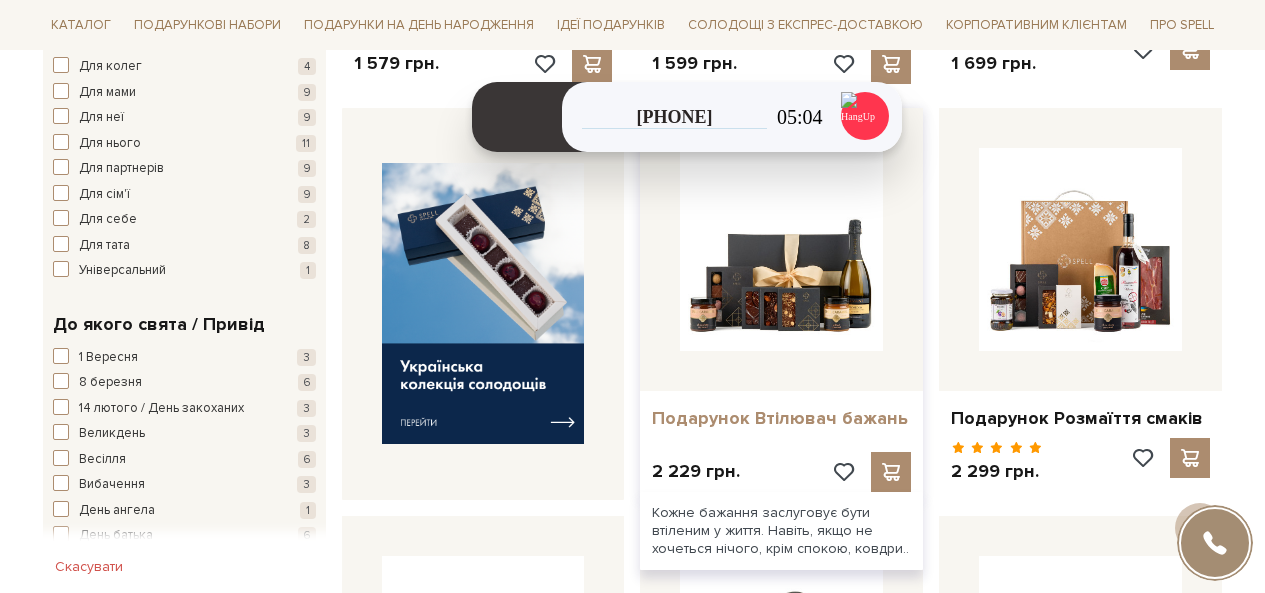 click on "Подарунок Втілювач бажань" at bounding box center [781, 418] 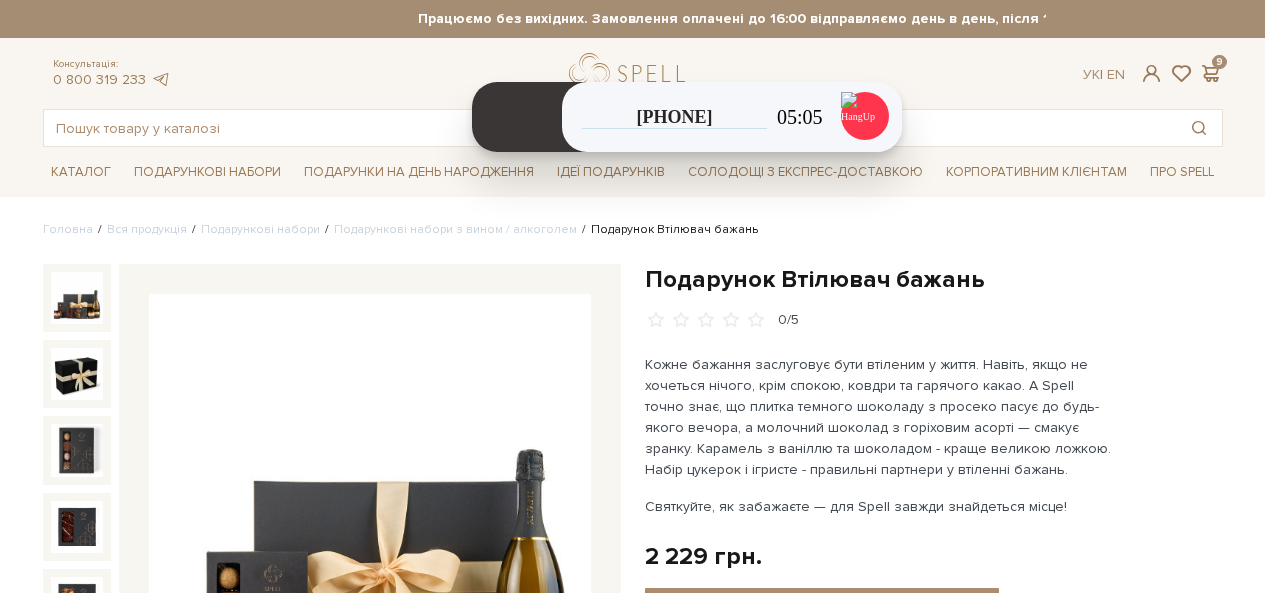 scroll, scrollTop: 0, scrollLeft: 0, axis: both 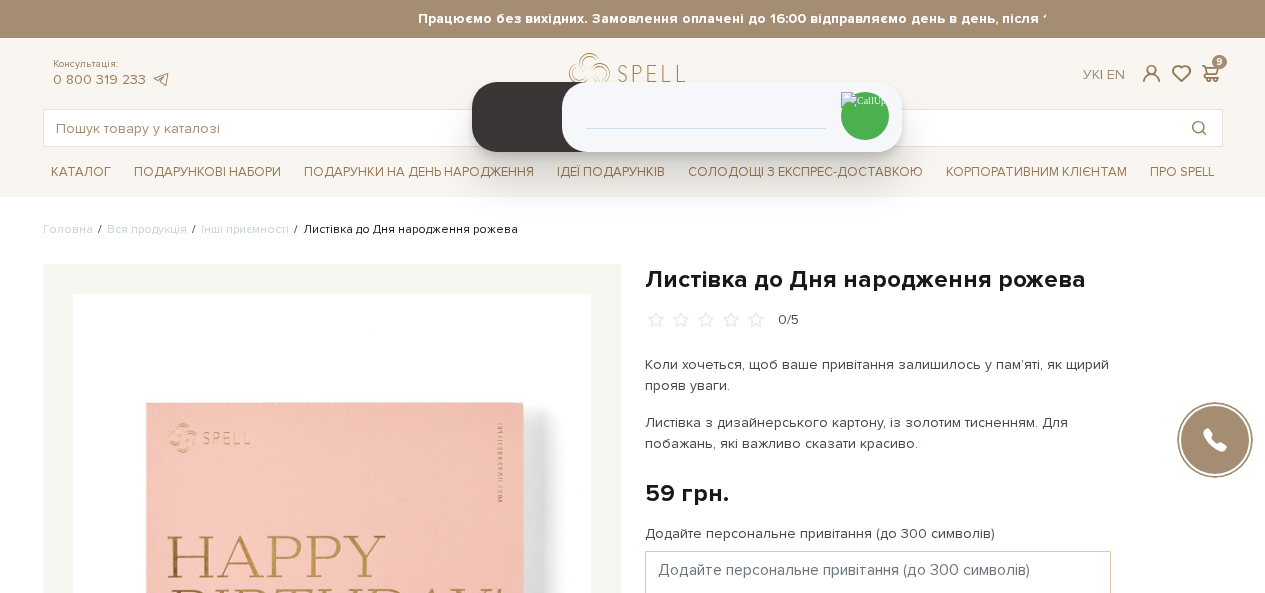 click on "Листівка до Дня народження рожева" at bounding box center [934, 279] 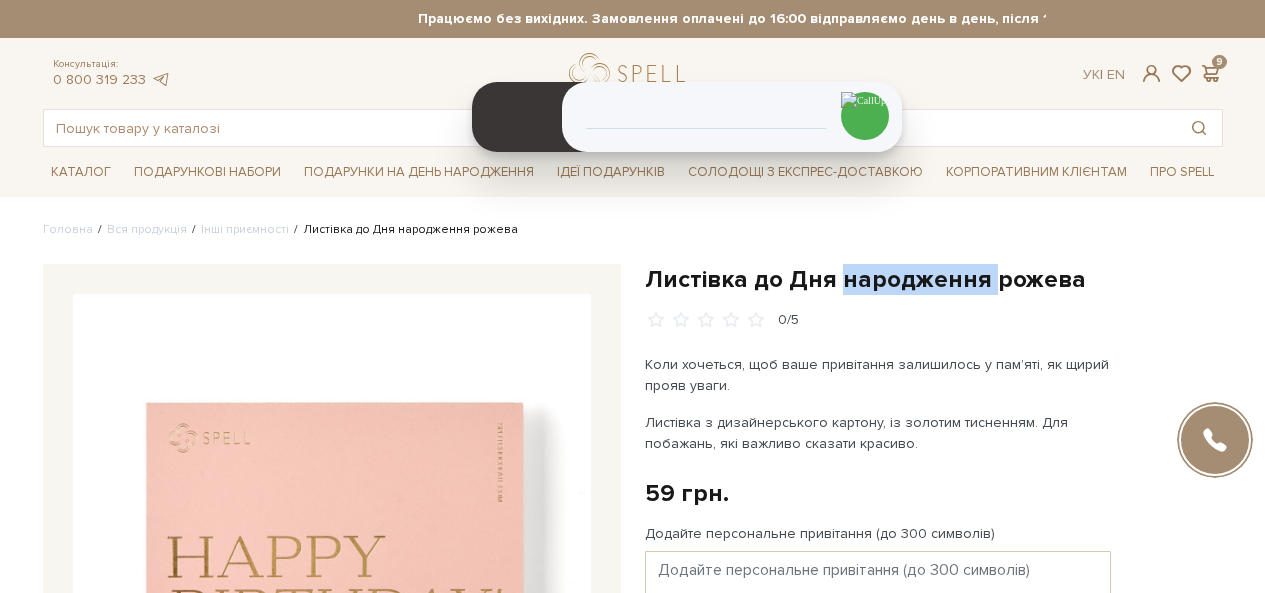 click on "Листівка до Дня народження рожева" at bounding box center [934, 279] 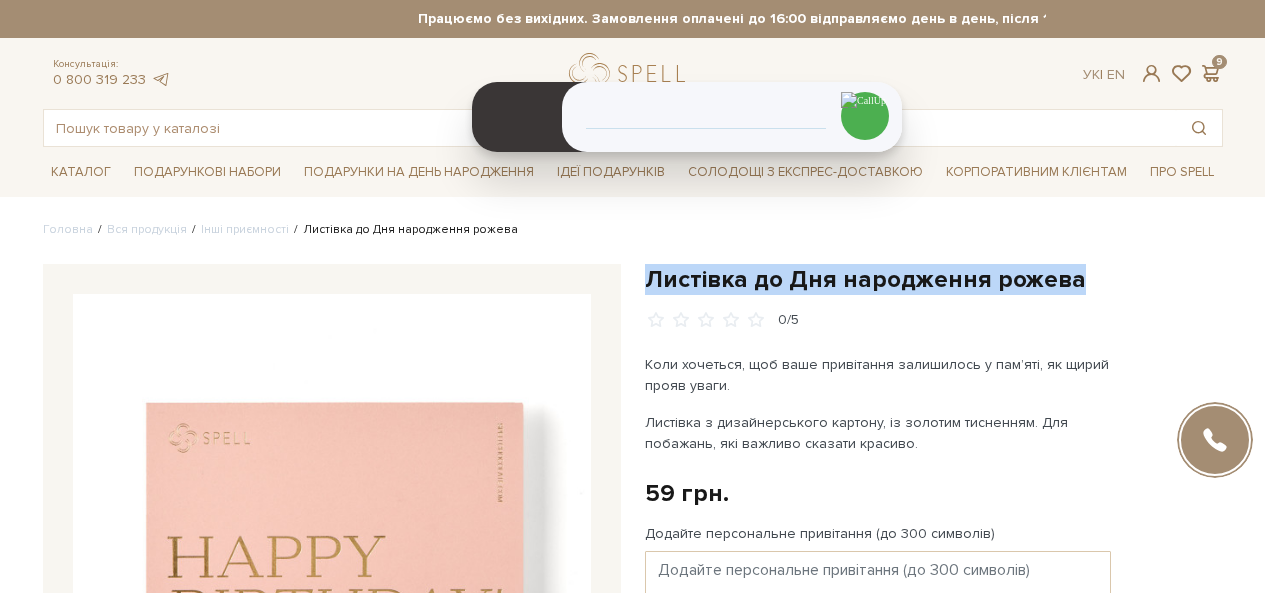 click on "Листівка до Дня народження рожева" at bounding box center (934, 279) 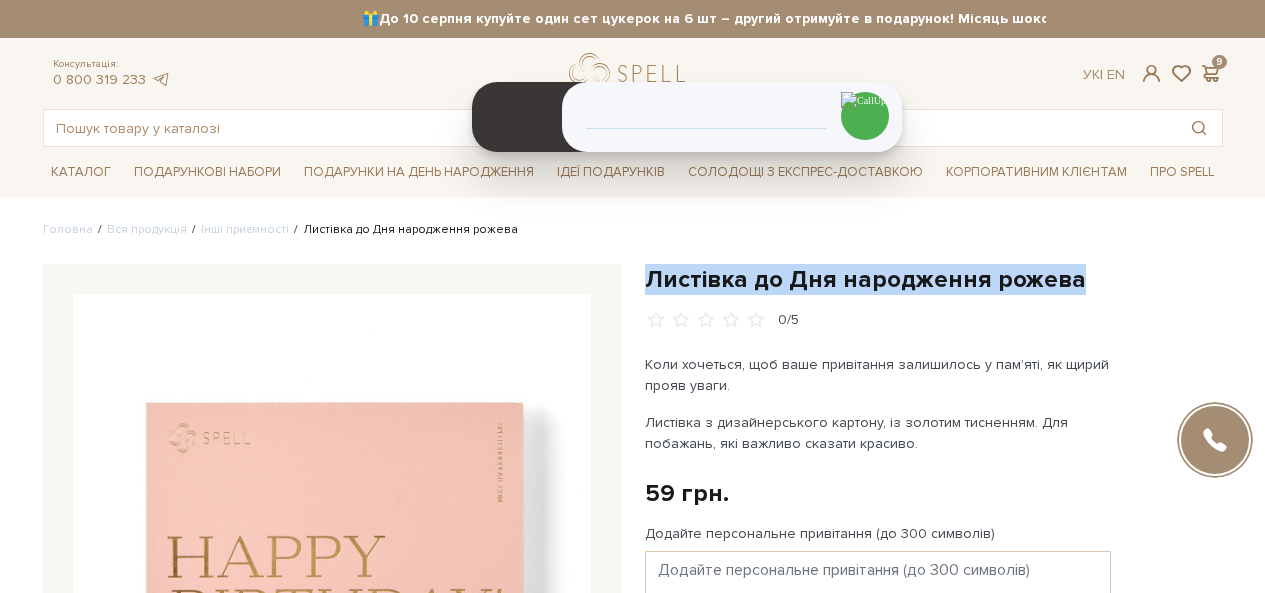 copy on "Листівка до Дня народження рожева" 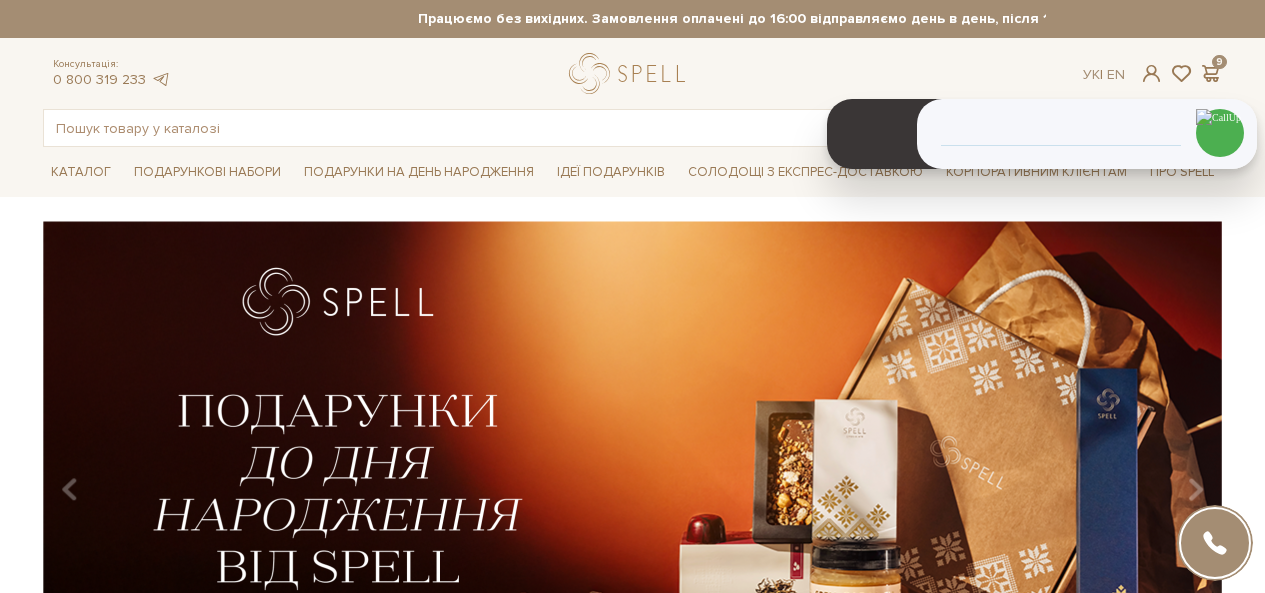 scroll, scrollTop: 0, scrollLeft: 0, axis: both 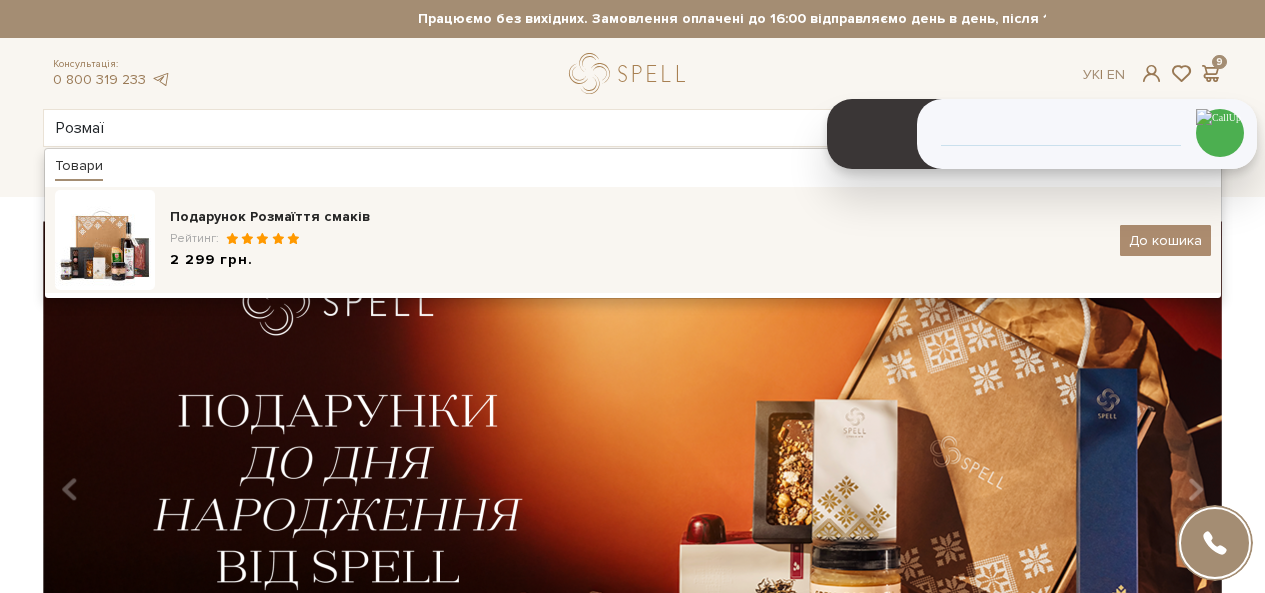 type on "Розмаї" 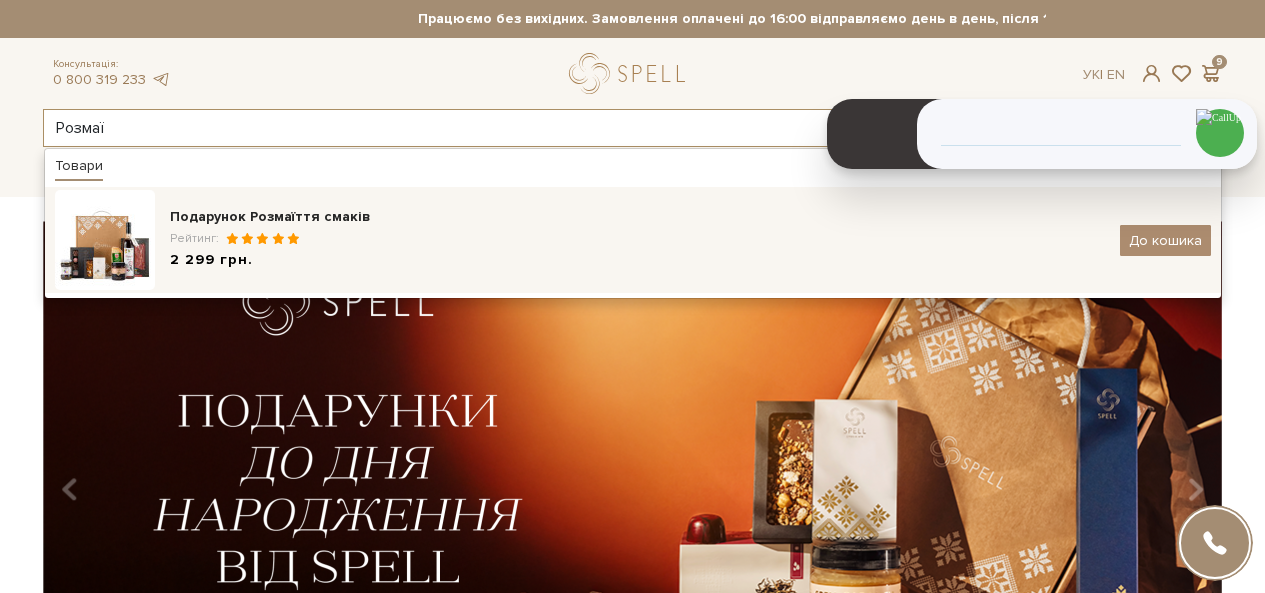 click on "Подарунок Розмаїття смаків Рейтинг: 2 299 грн.   До кошика" at bounding box center (633, 240) 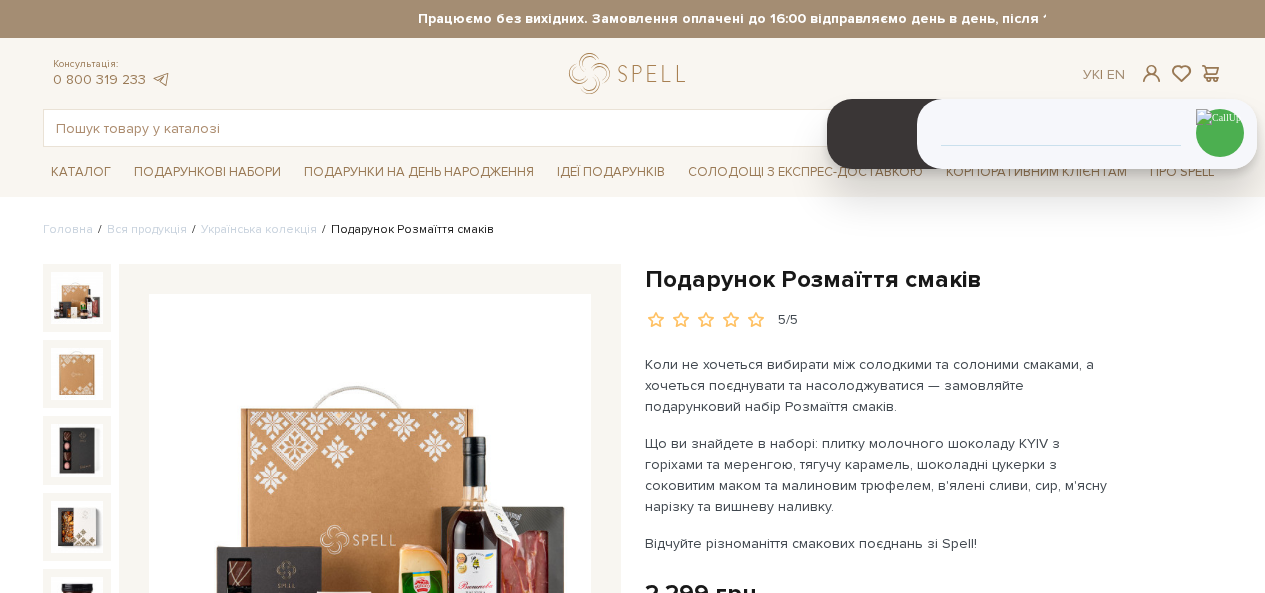 scroll, scrollTop: 0, scrollLeft: 0, axis: both 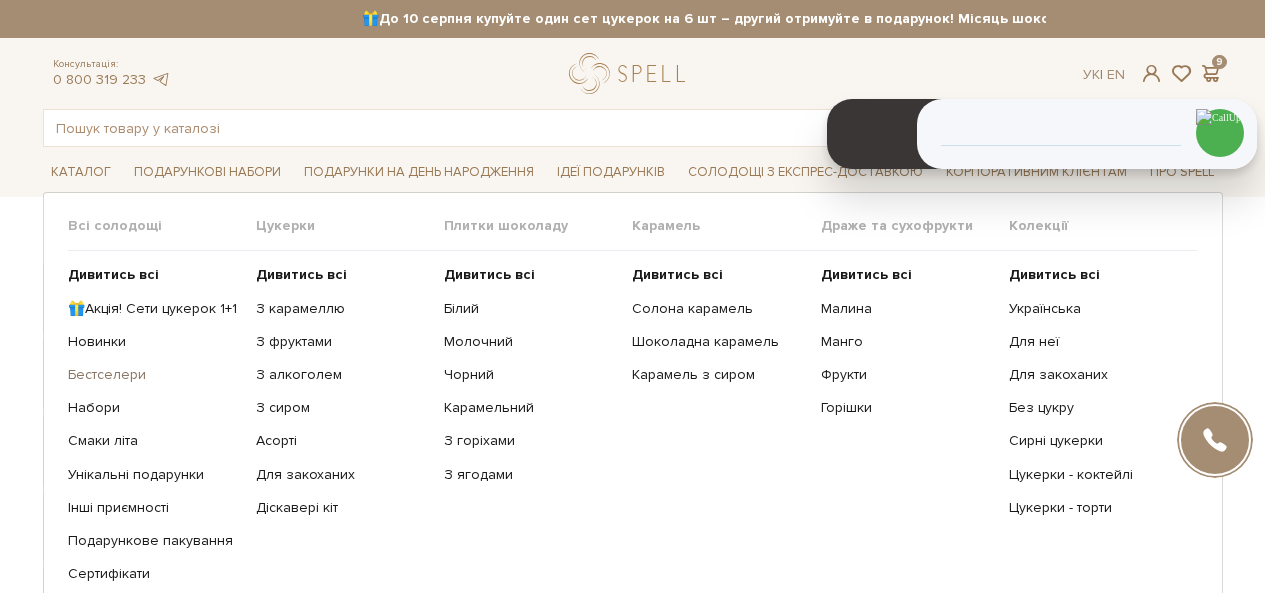 click on "Бестселери" at bounding box center [154, 375] 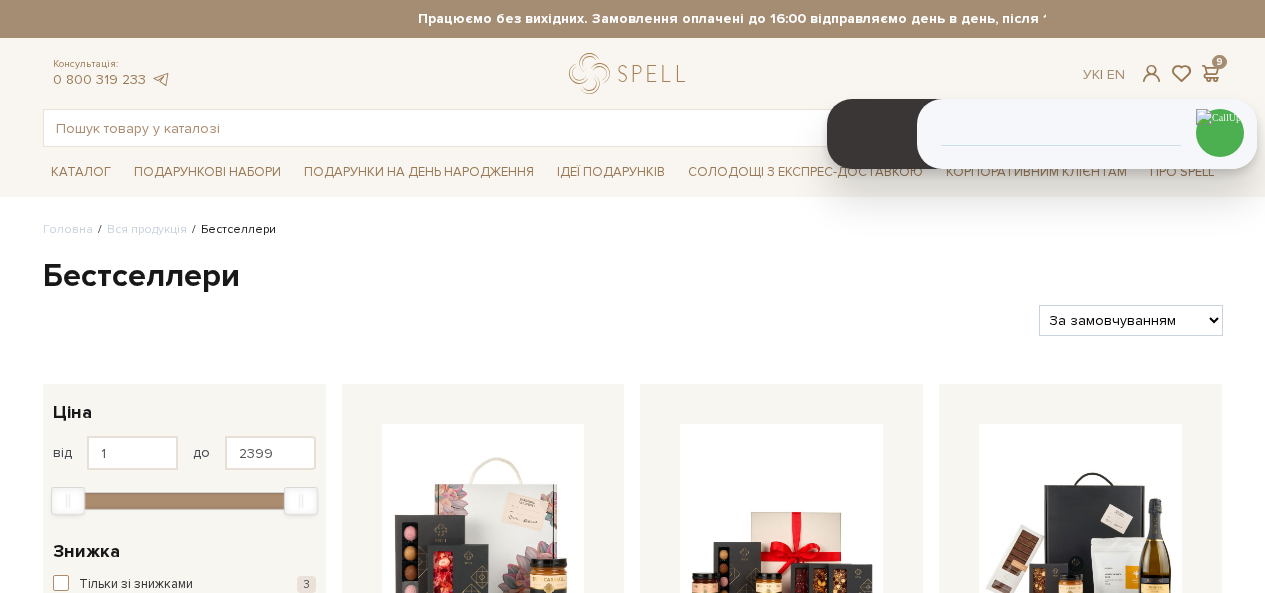 scroll, scrollTop: 0, scrollLeft: 0, axis: both 